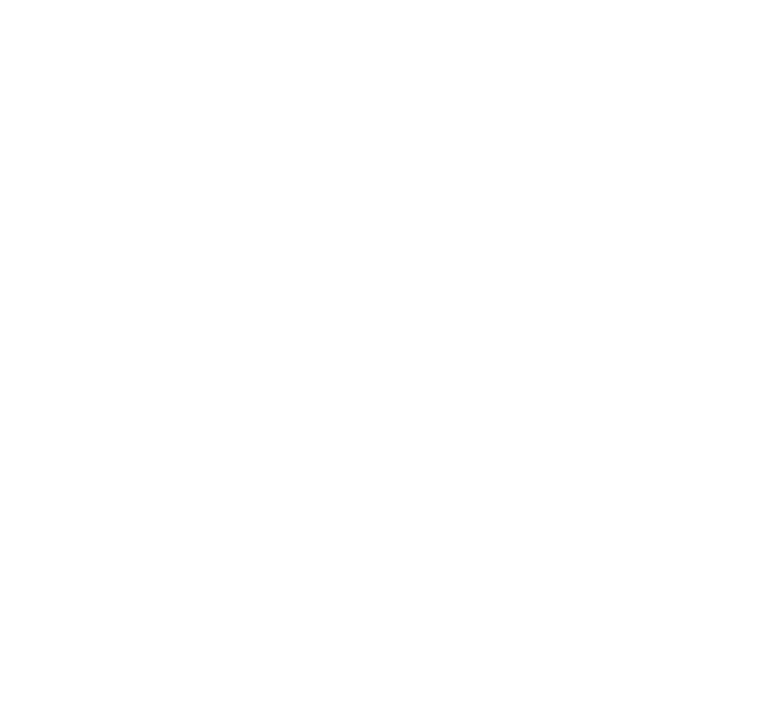 scroll, scrollTop: 0, scrollLeft: 0, axis: both 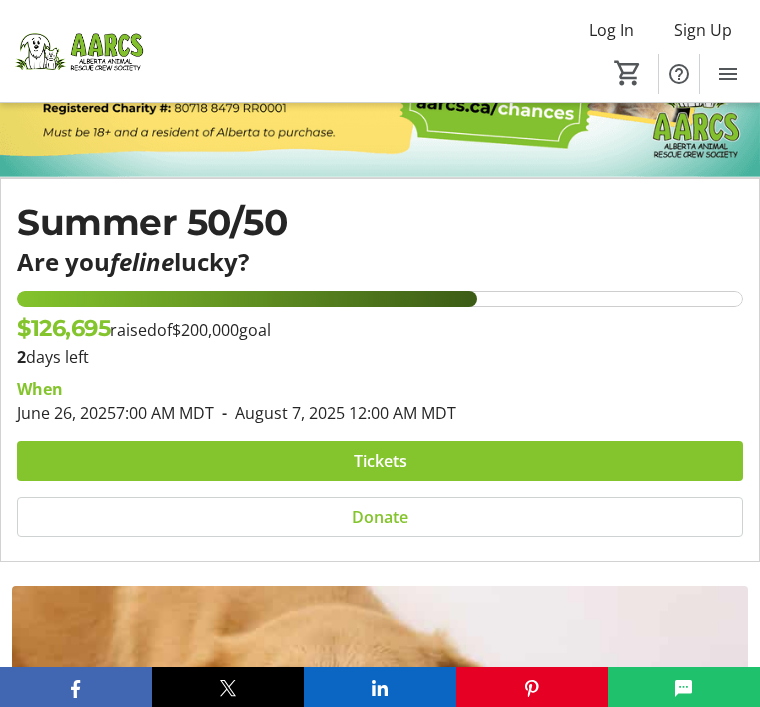 click at bounding box center (380, 461) 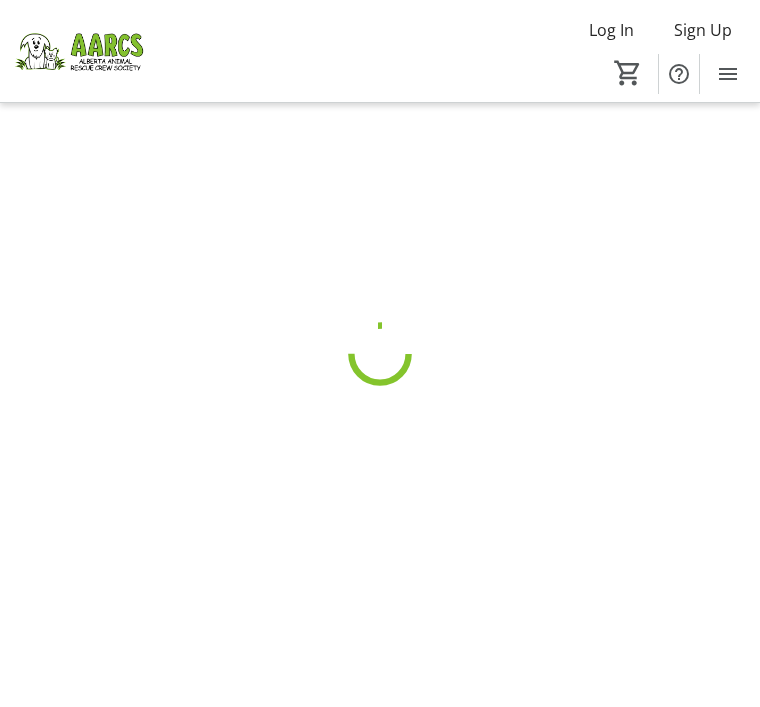 scroll, scrollTop: 0, scrollLeft: 0, axis: both 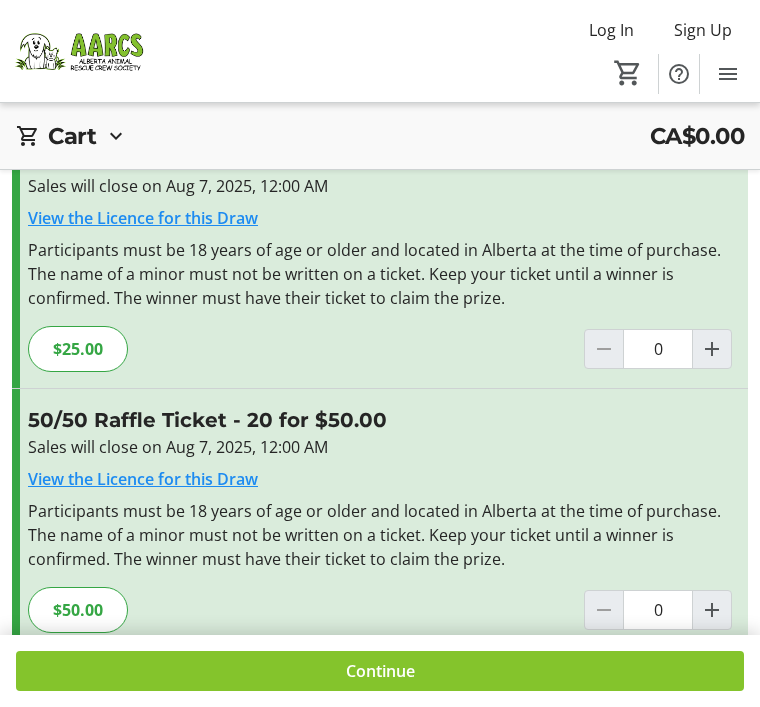 click 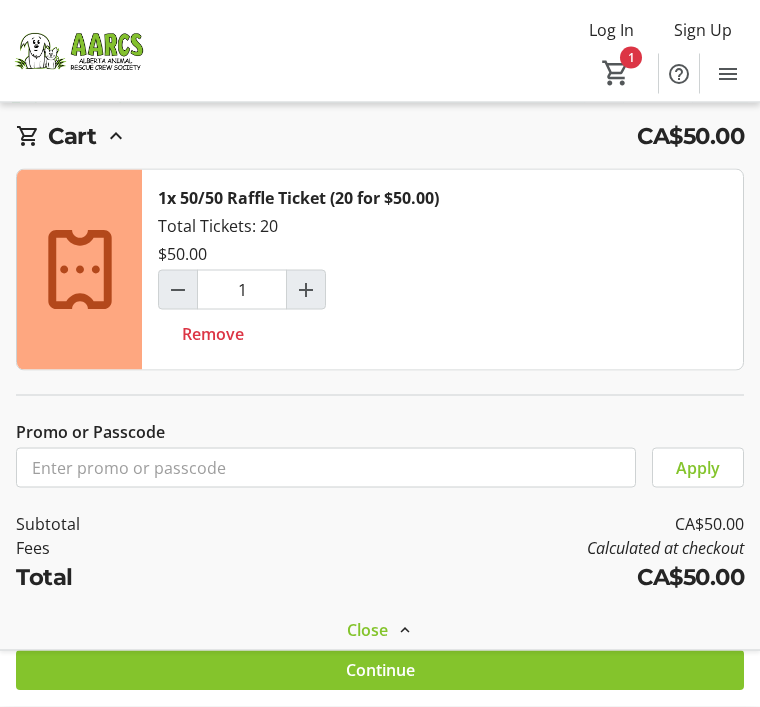 scroll, scrollTop: 638, scrollLeft: 0, axis: vertical 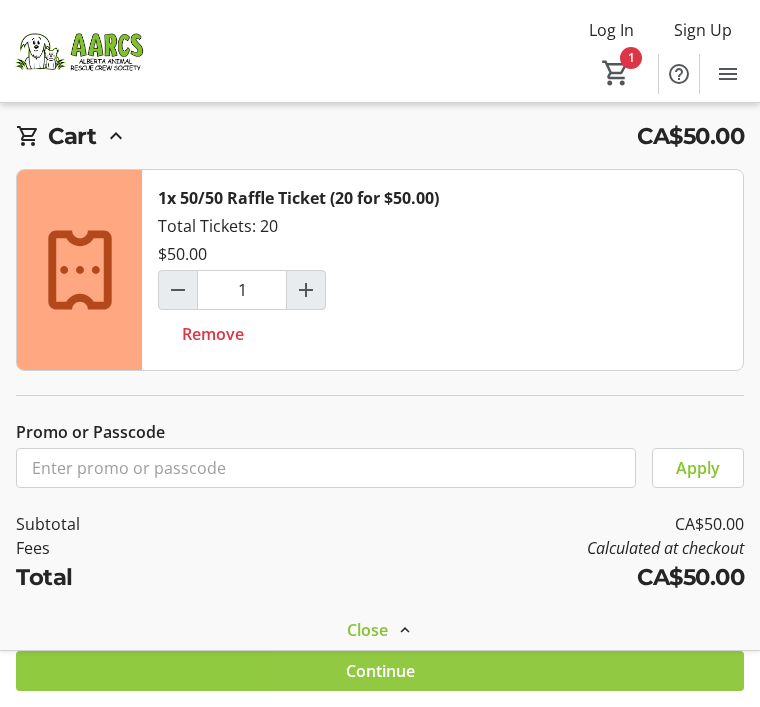 click 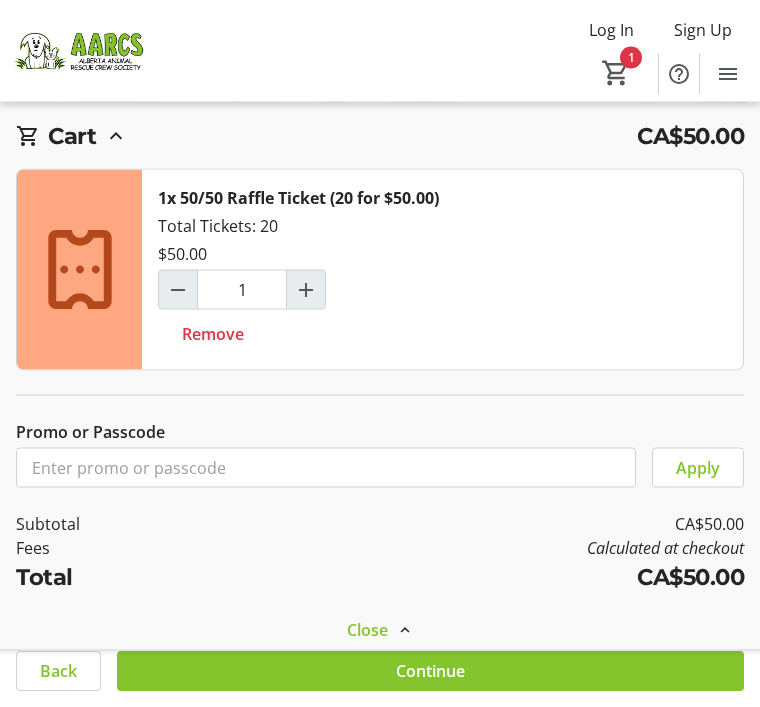 scroll, scrollTop: 853, scrollLeft: 0, axis: vertical 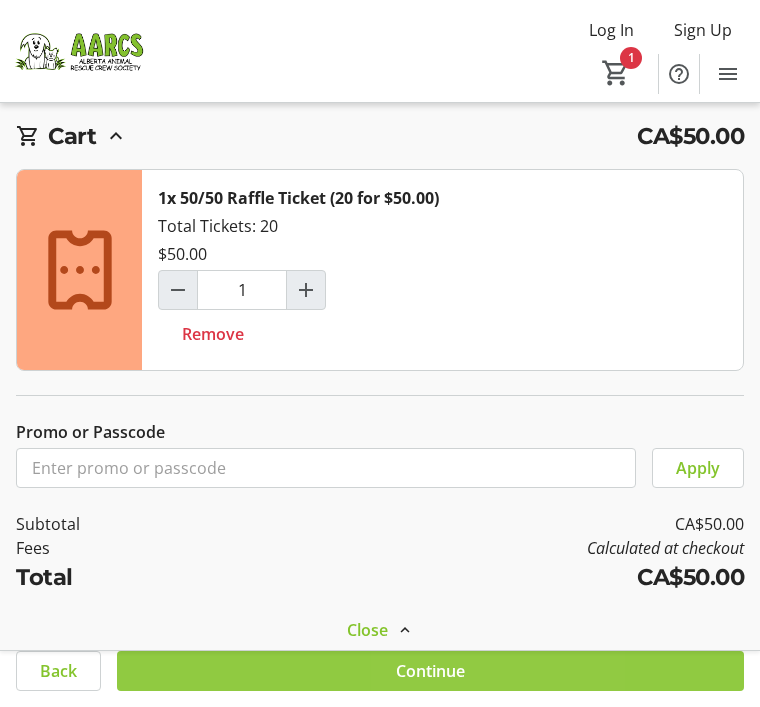 click on "Continue" 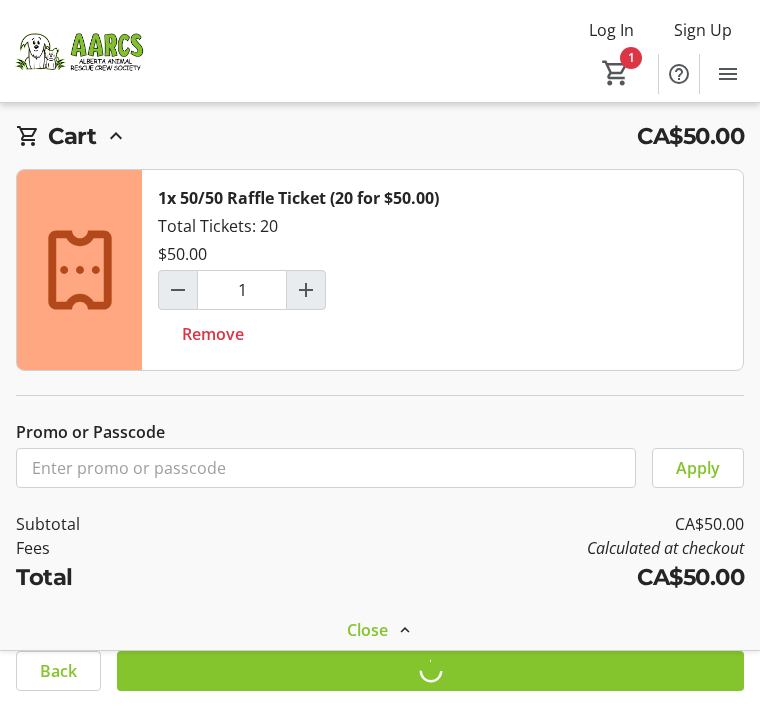 scroll, scrollTop: 0, scrollLeft: 0, axis: both 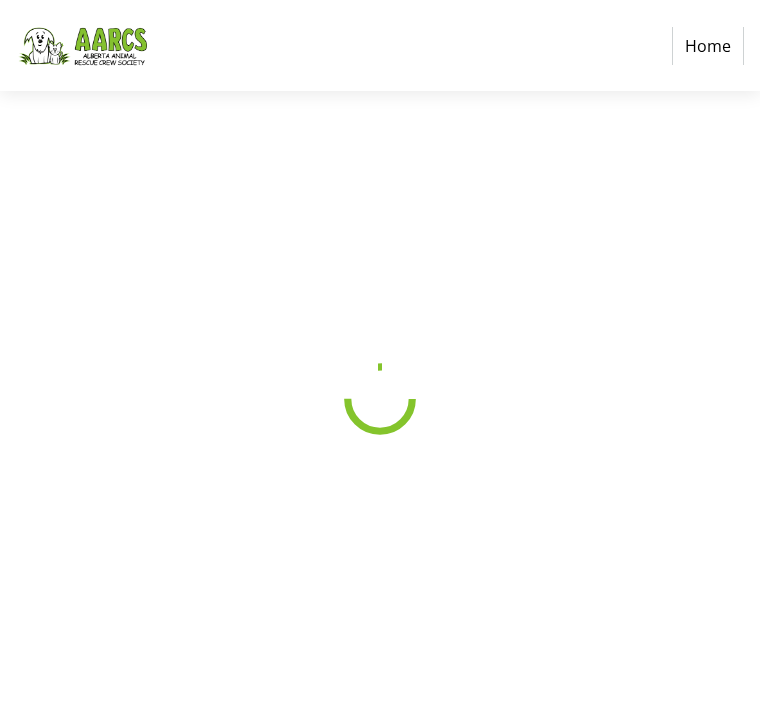 select on "CA" 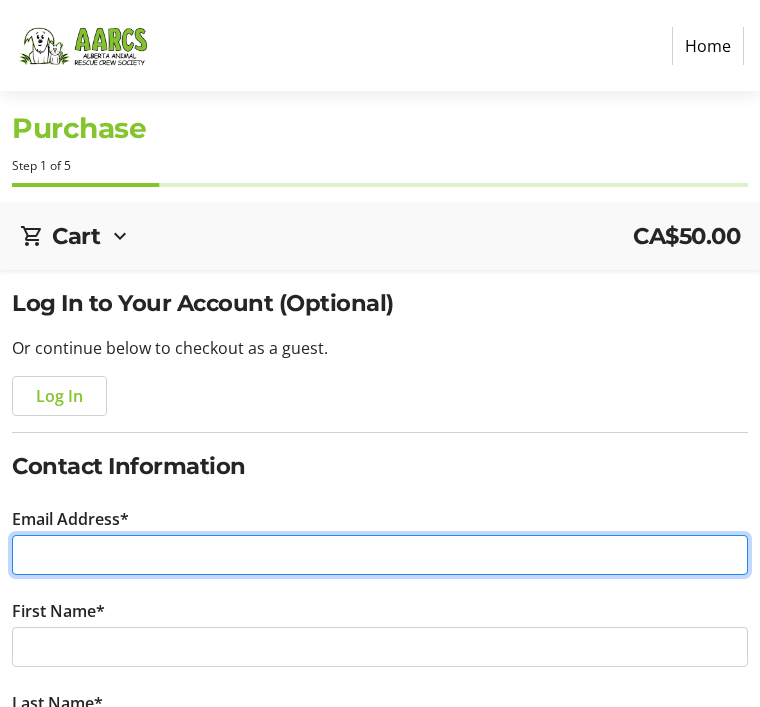 click on "Email Address*" at bounding box center (380, 555) 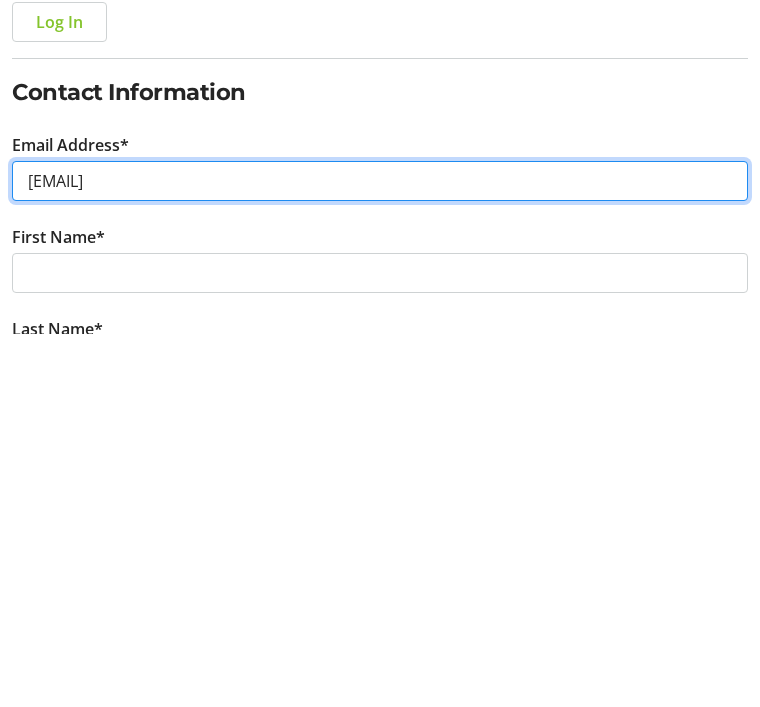 type on "[EMAIL]" 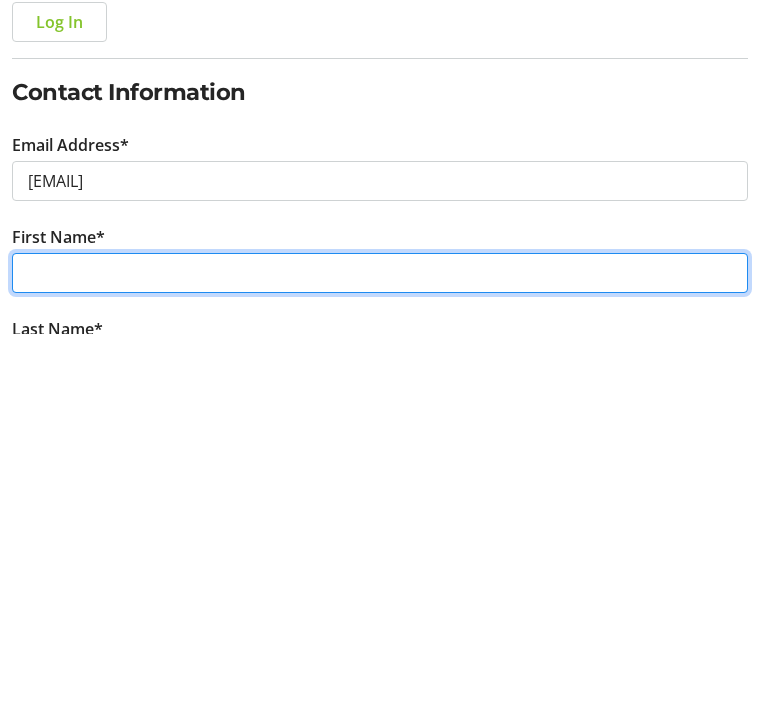 click on "First Name*" at bounding box center [380, 647] 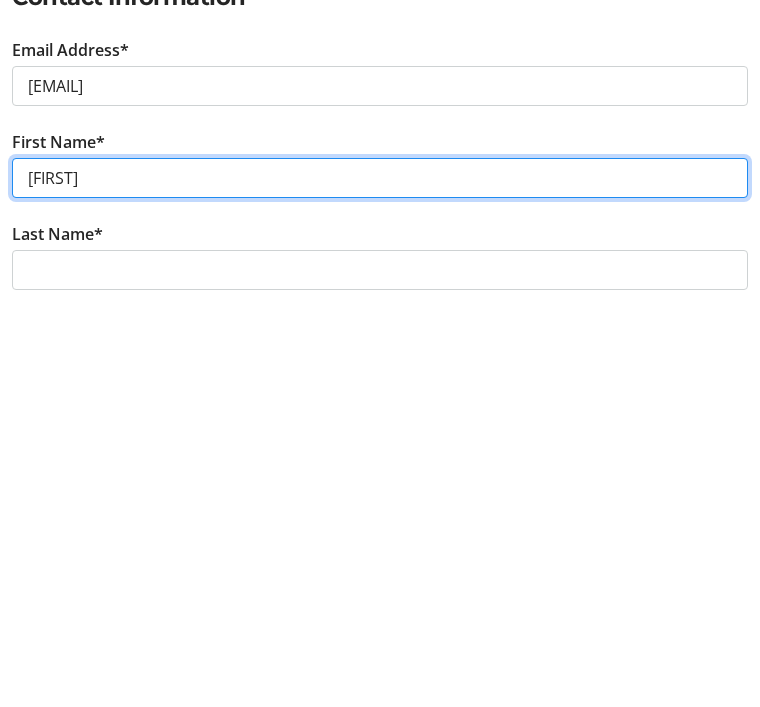scroll, scrollTop: 63, scrollLeft: 0, axis: vertical 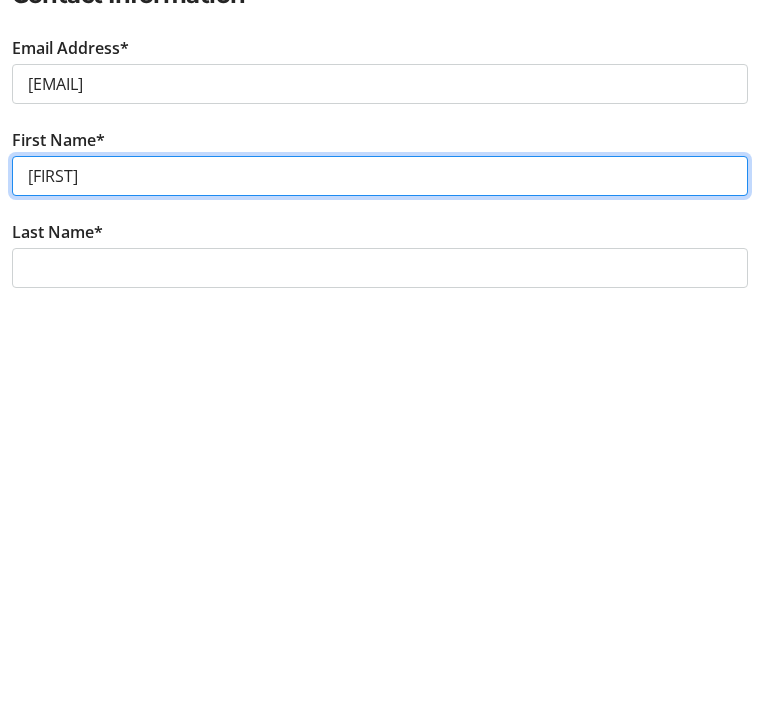type on "[FIRST]" 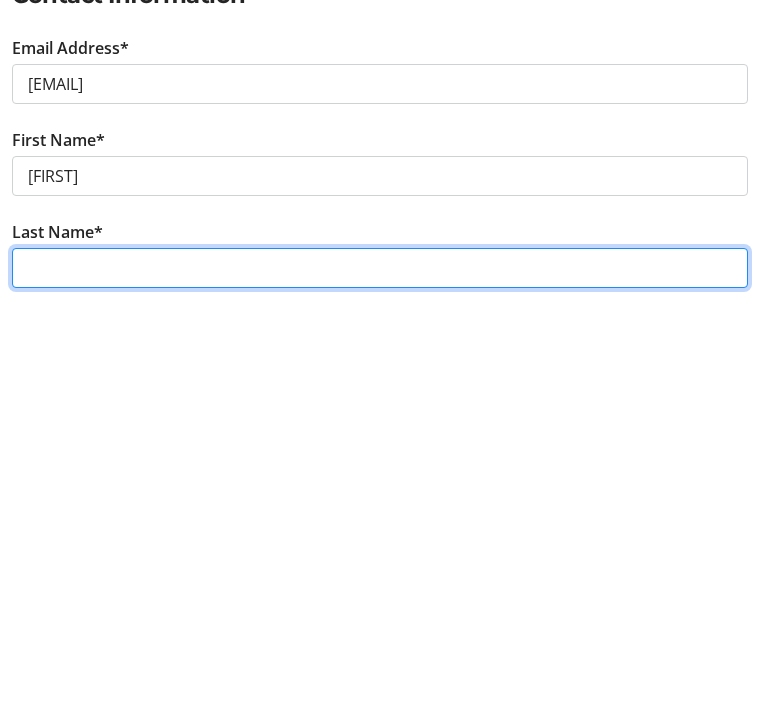 click on "Last Name*" at bounding box center (380, 676) 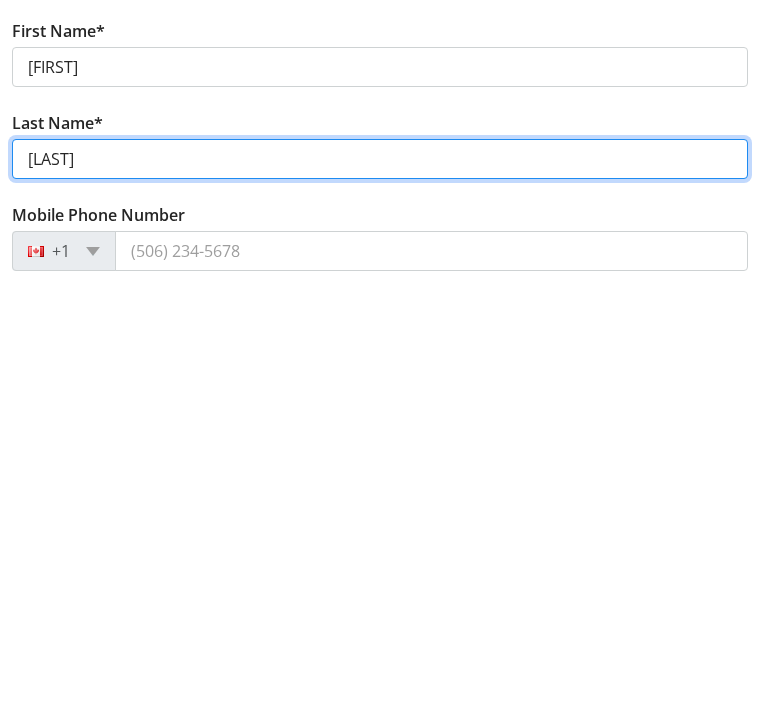 scroll, scrollTop: 173, scrollLeft: 0, axis: vertical 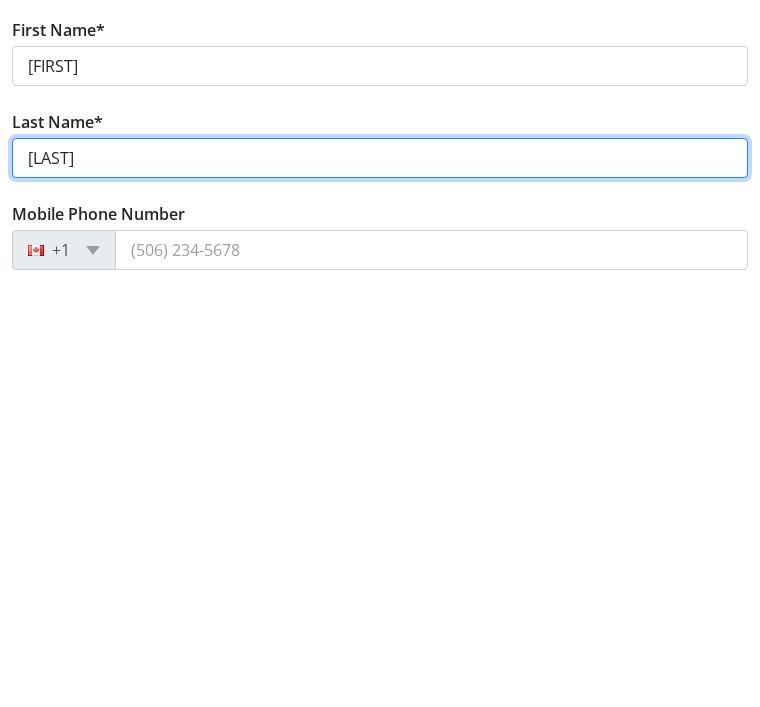 type on "[LAST]" 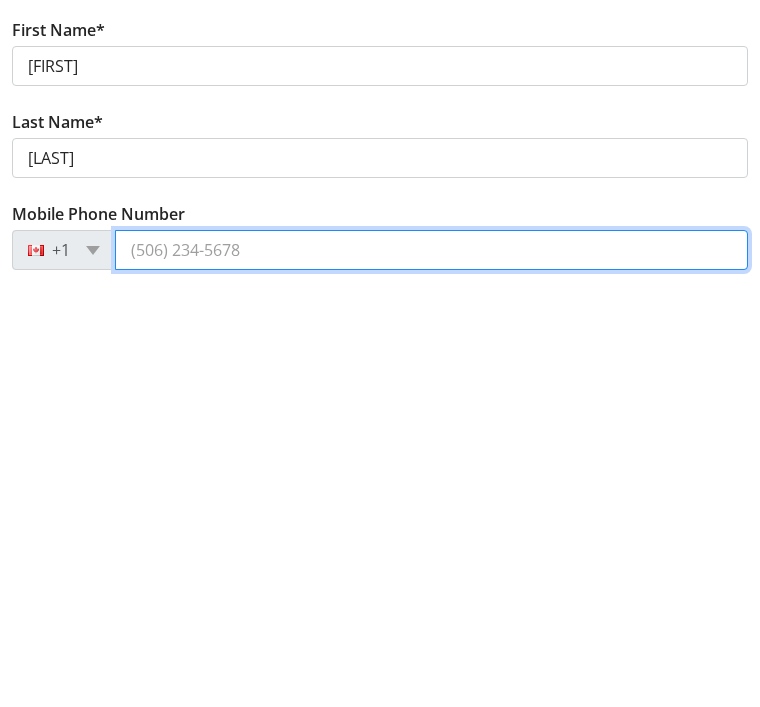 click on "Mobile Phone Number" at bounding box center [431, 658] 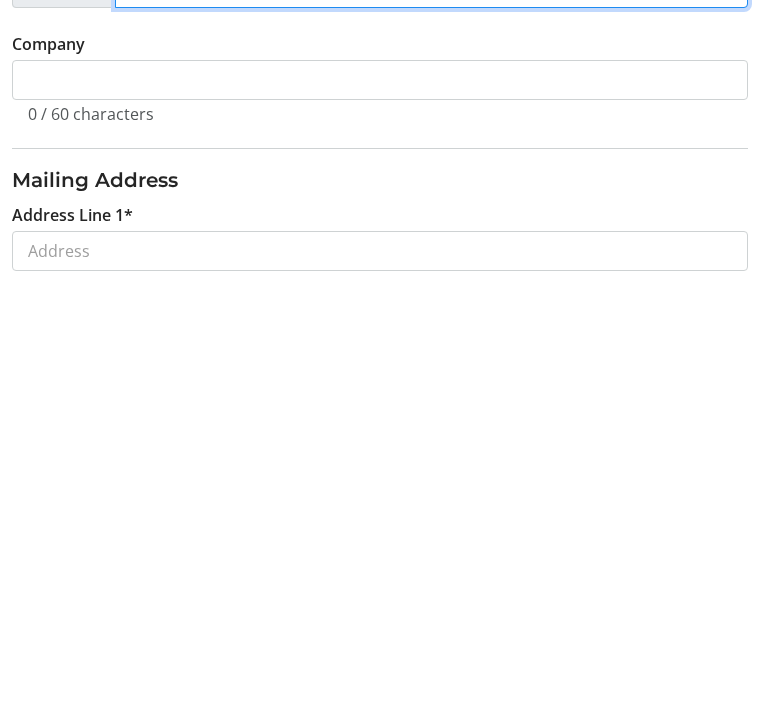 scroll, scrollTop: 436, scrollLeft: 0, axis: vertical 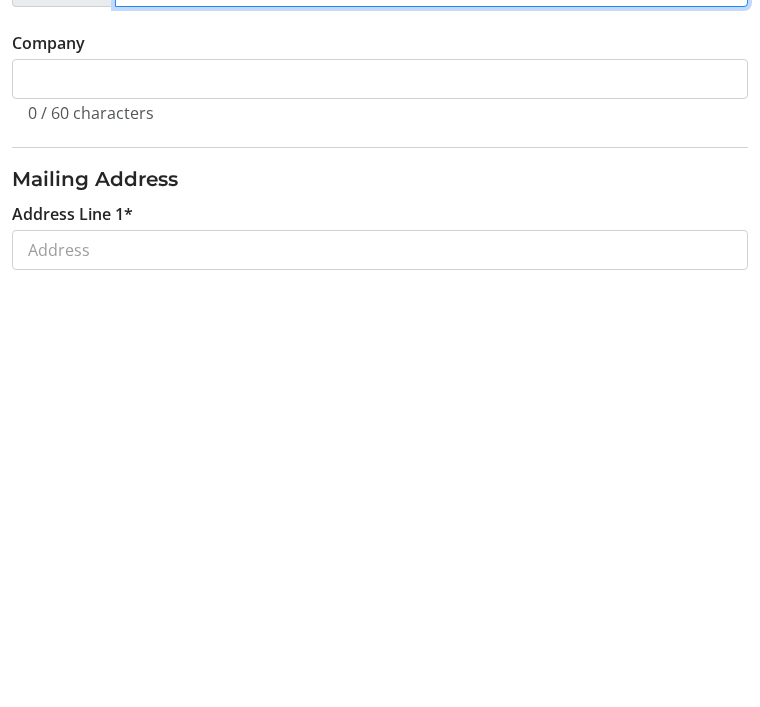 type on "(403) 616-9137" 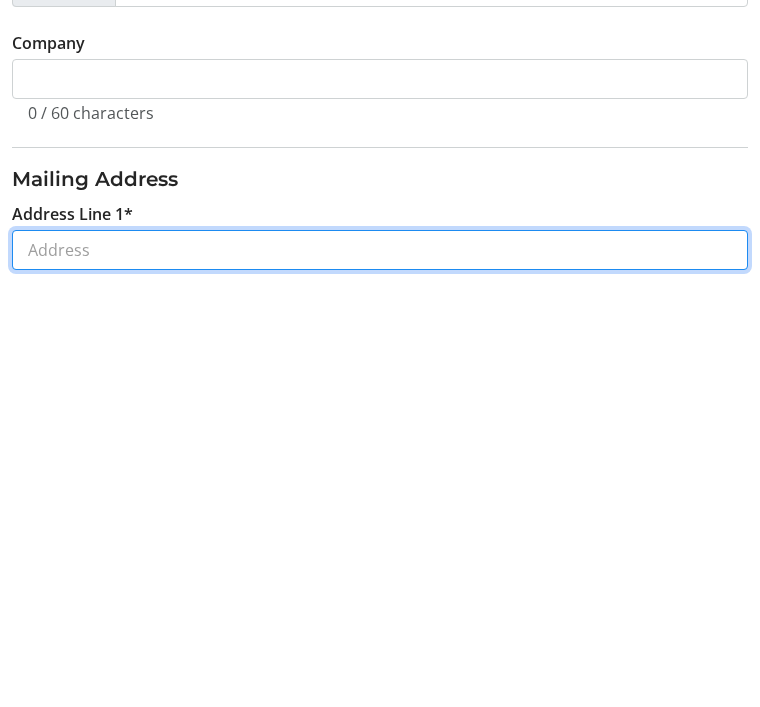 click on "Address Line 1*" at bounding box center (380, 658) 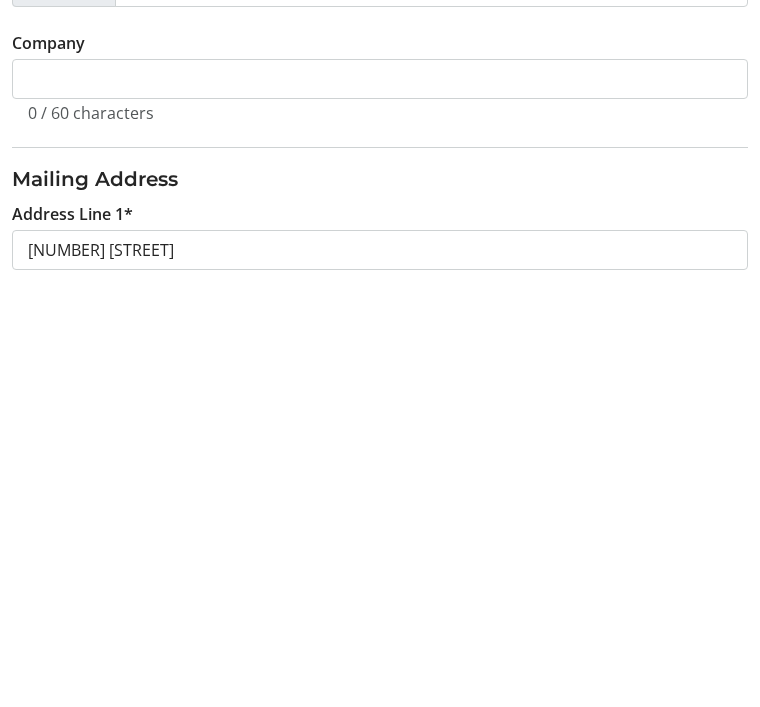 scroll, scrollTop: 844, scrollLeft: 0, axis: vertical 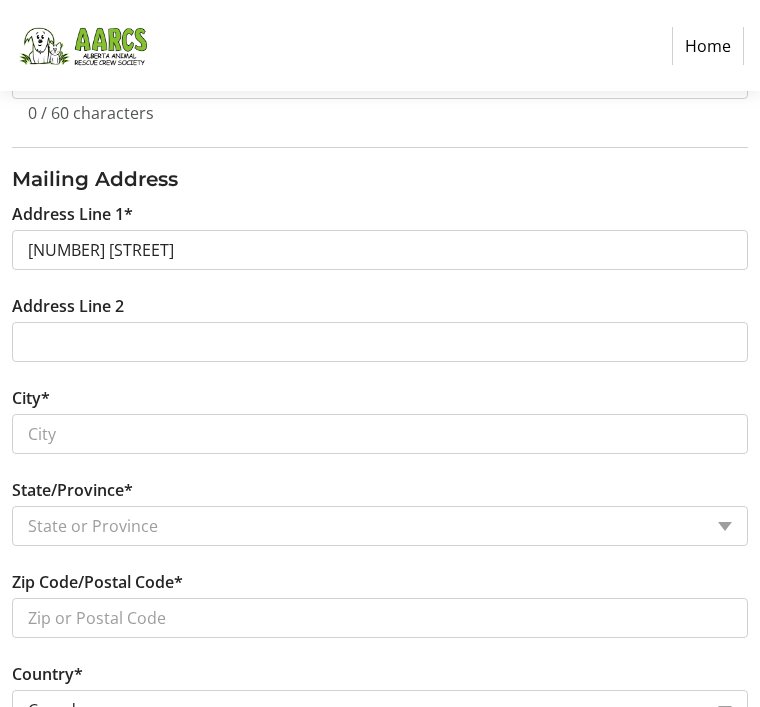 type on "[NUMBER] [STREET]" 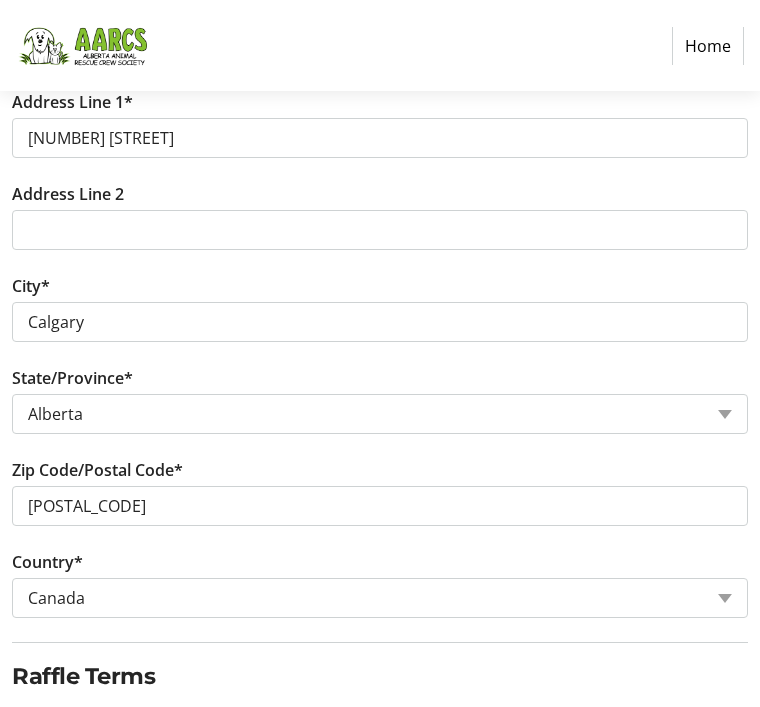 scroll, scrollTop: 1055, scrollLeft: 0, axis: vertical 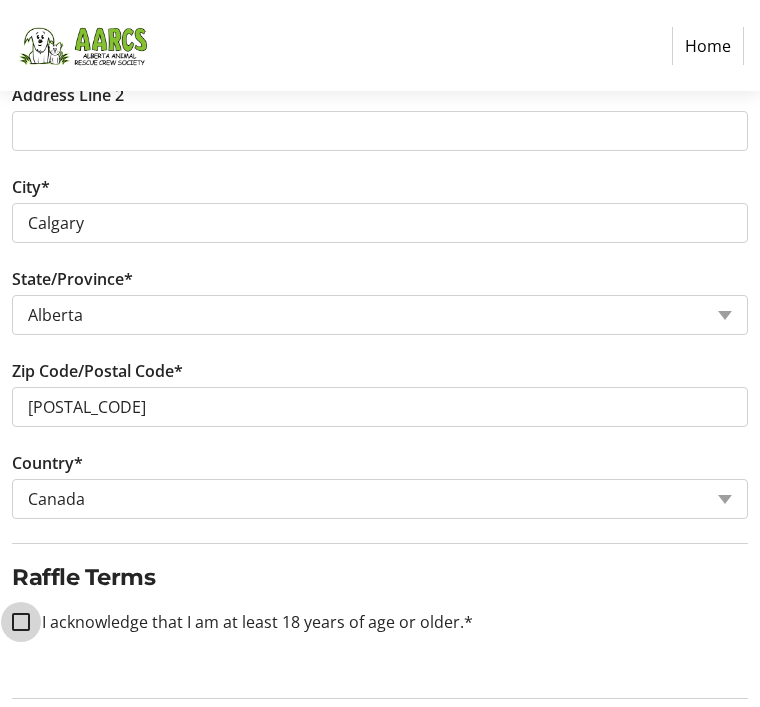 click on "I acknowledge that I am at least 18 years of age or older.*" at bounding box center (21, 622) 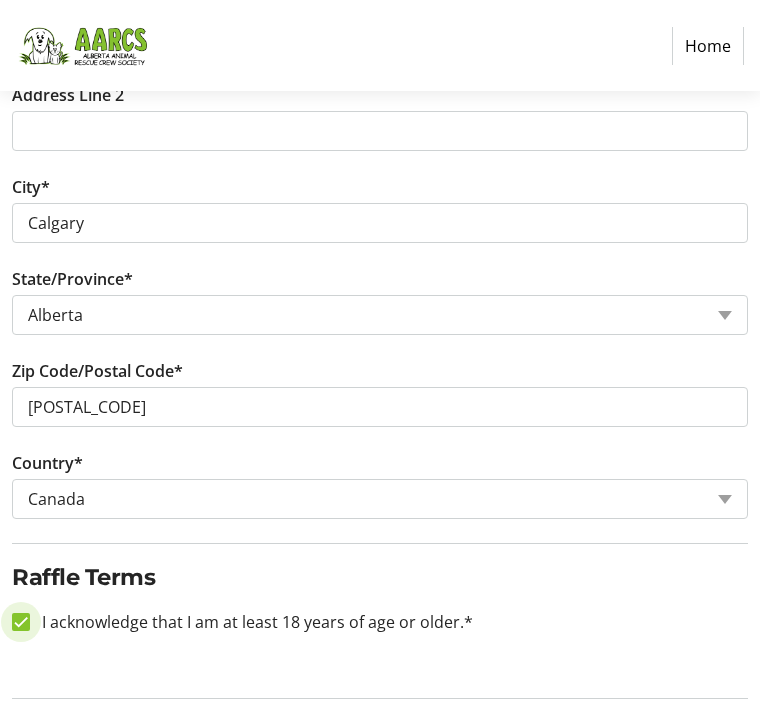 checkbox on "true" 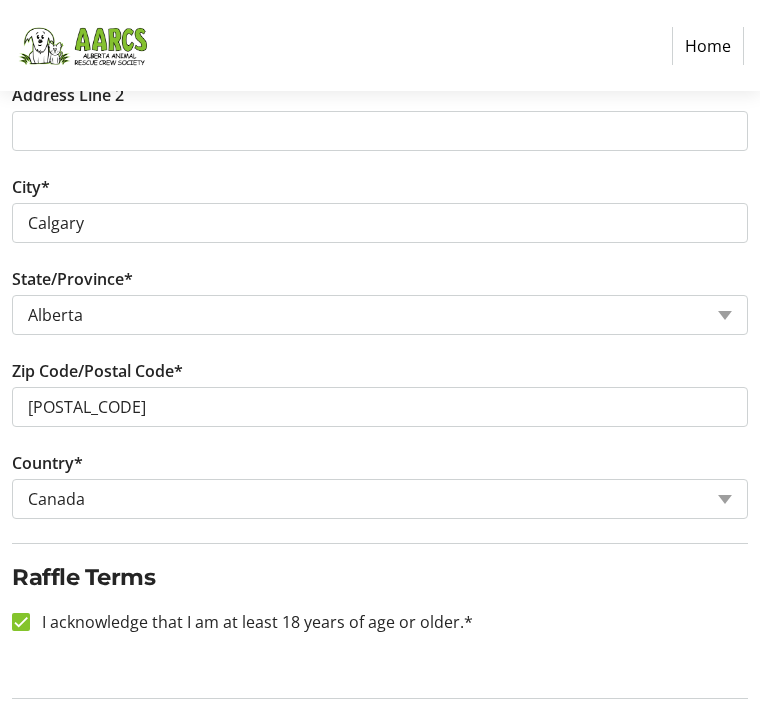click on "Continue" 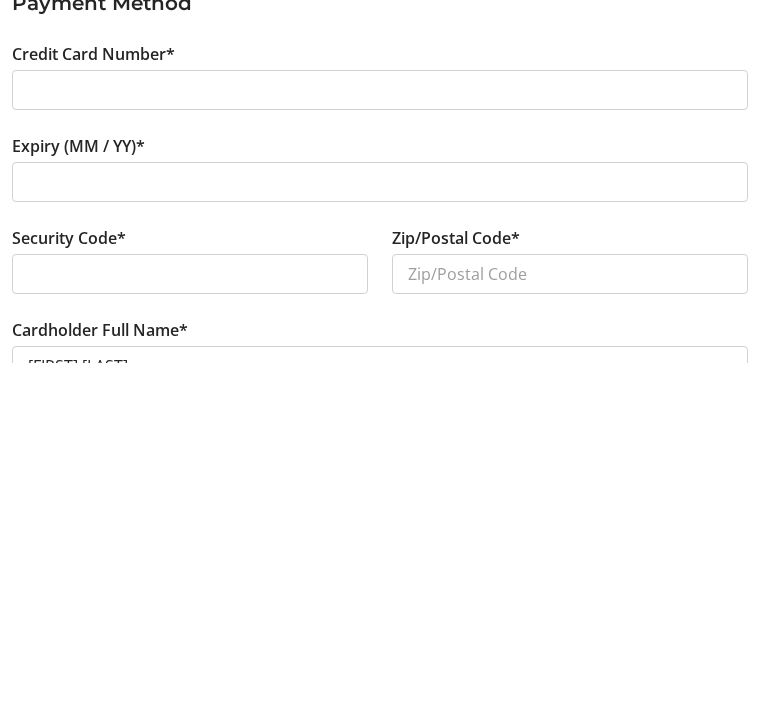 scroll, scrollTop: 24, scrollLeft: 0, axis: vertical 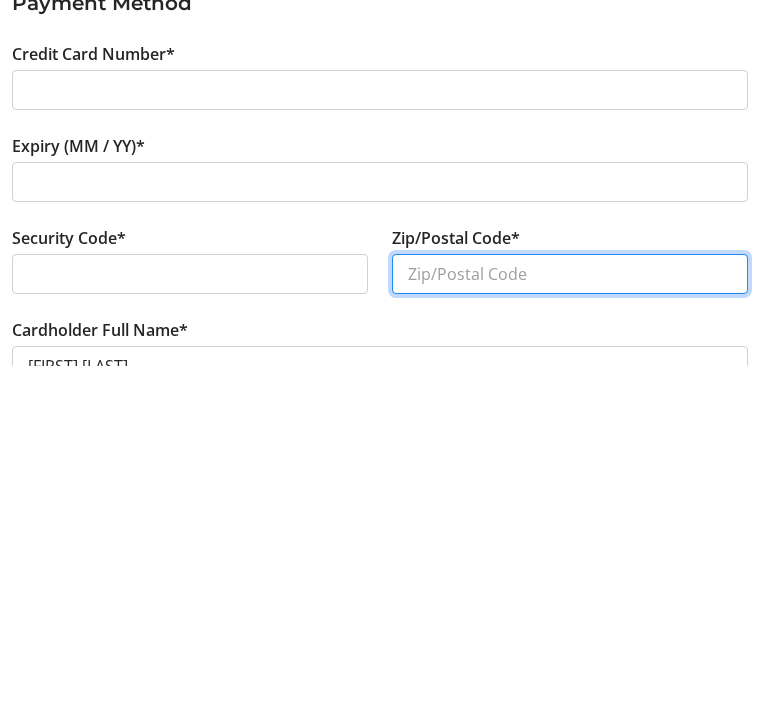 click on "Zip/Postal Code*" at bounding box center (570, 615) 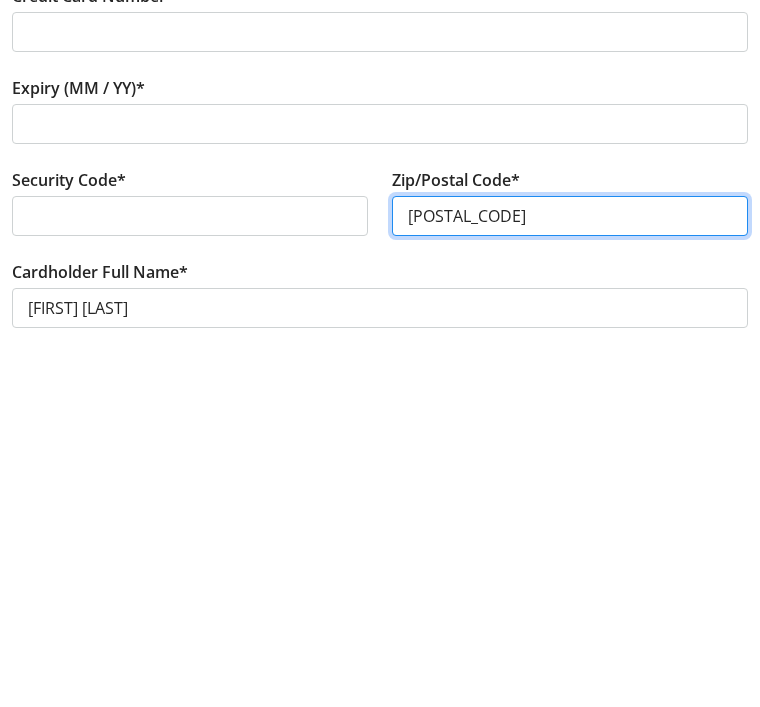 scroll, scrollTop: 137, scrollLeft: 0, axis: vertical 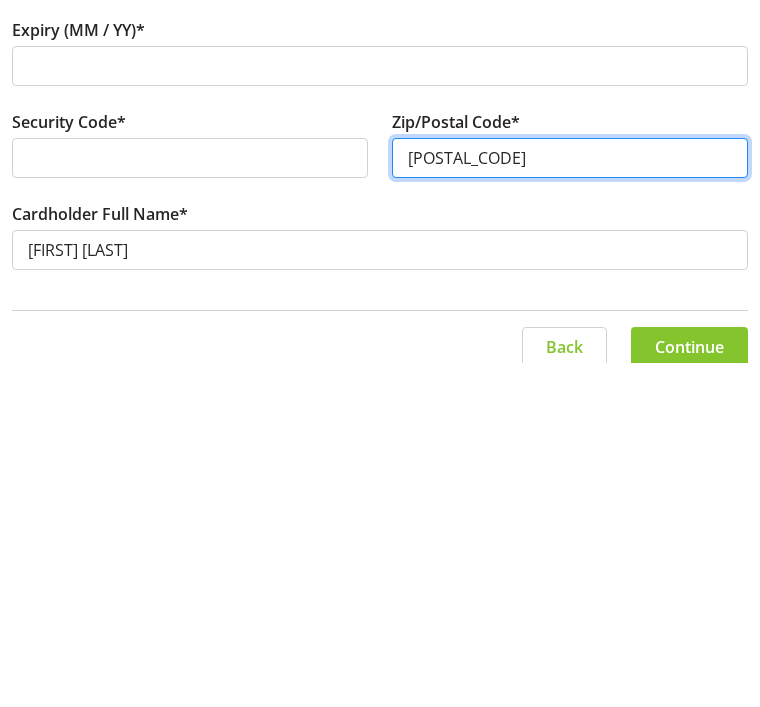 type on "[POSTAL_CODE]" 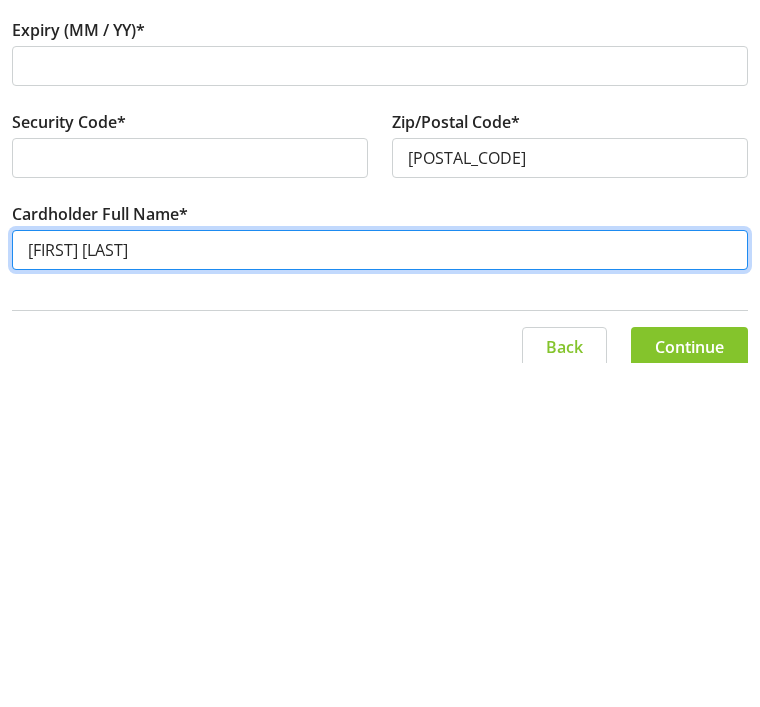 click on "[FIRST] [LAST]" at bounding box center [380, 594] 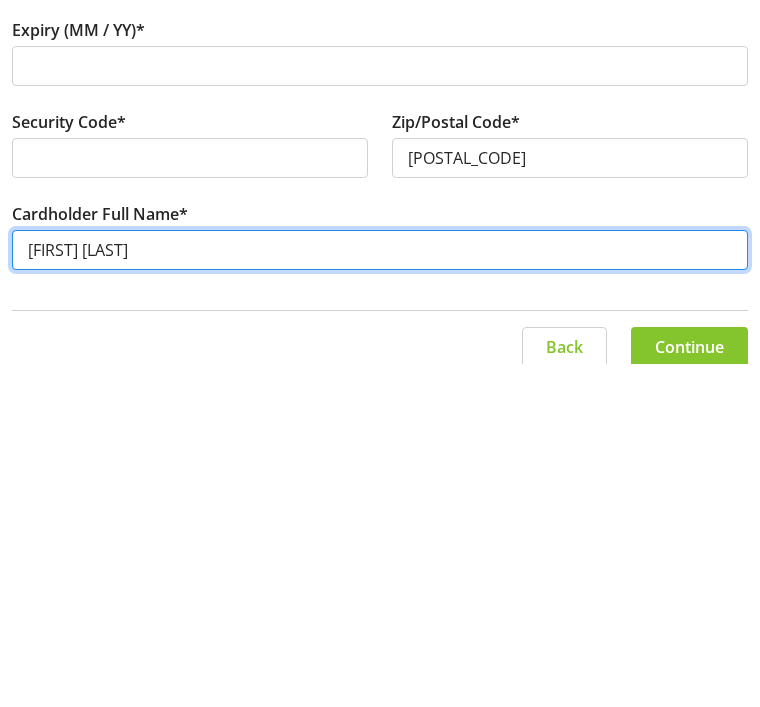 scroll, scrollTop: 157, scrollLeft: 0, axis: vertical 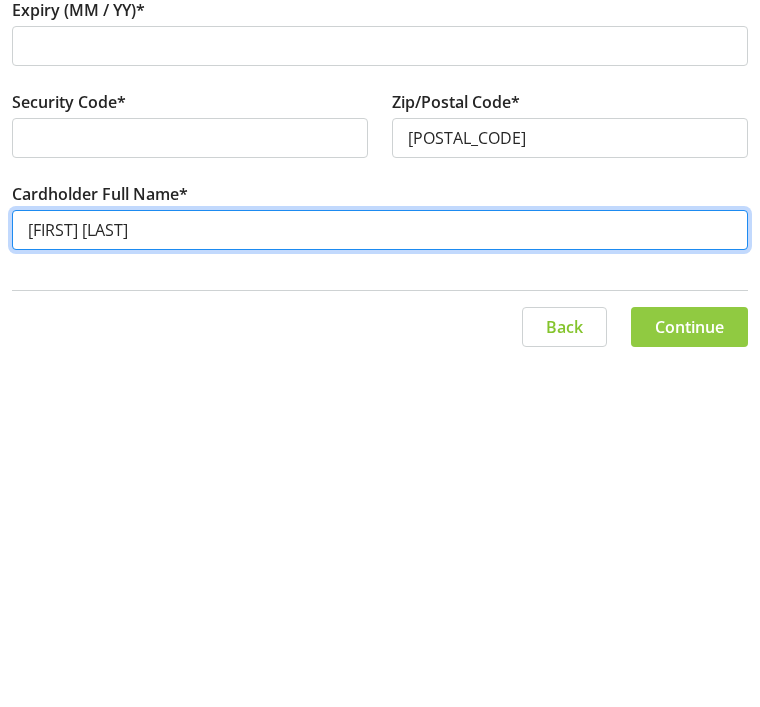 type on "[FIRST] [LAST]" 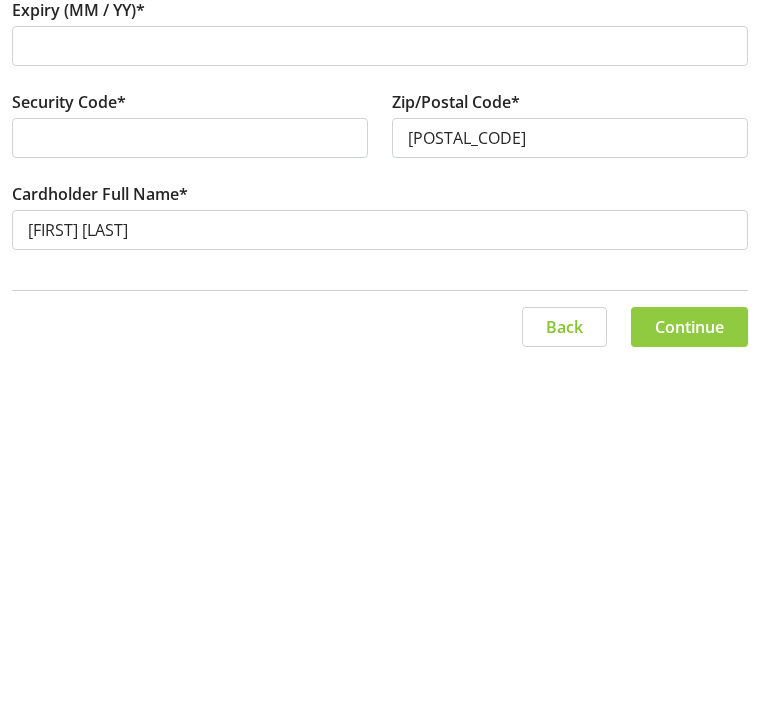 click on "Continue" 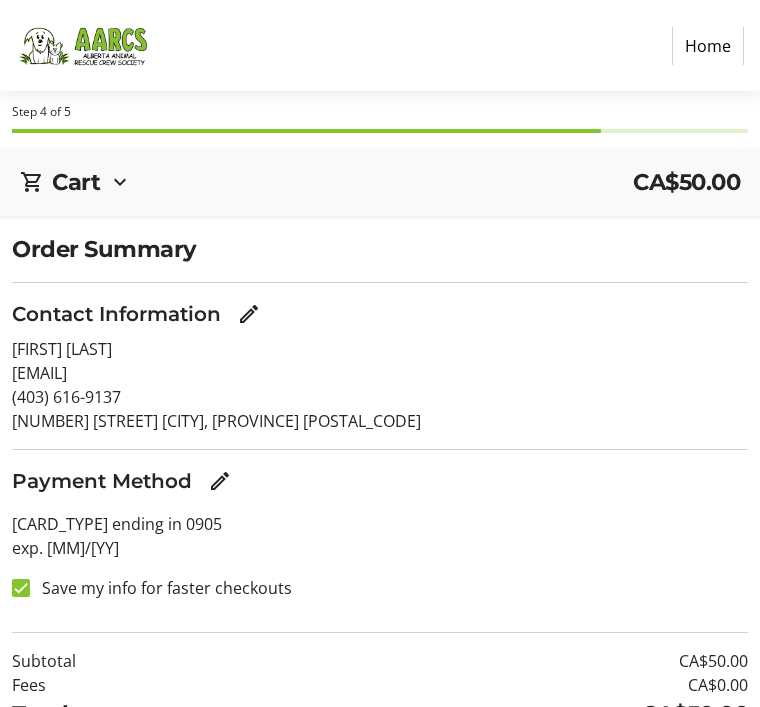 scroll, scrollTop: 120, scrollLeft: 0, axis: vertical 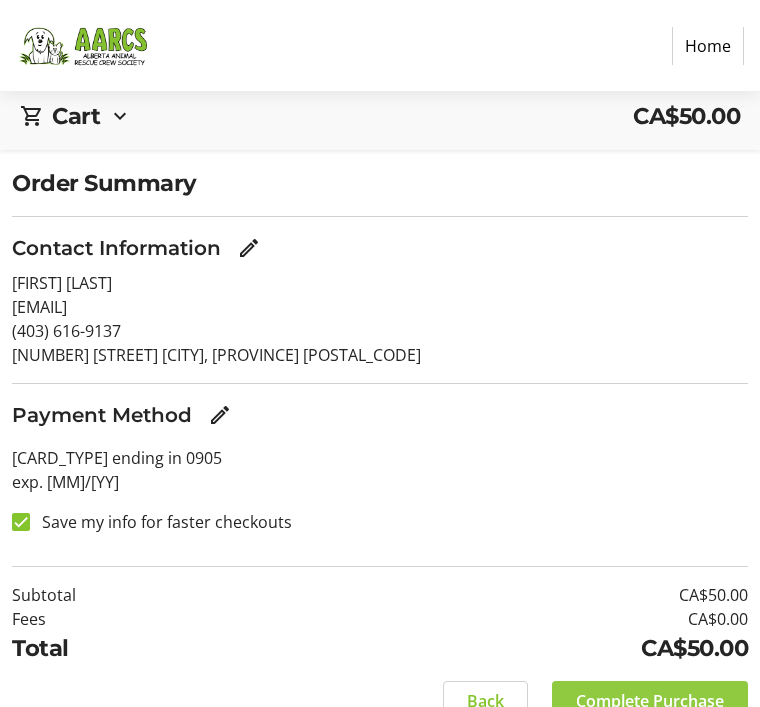 click on "Complete Purchase" 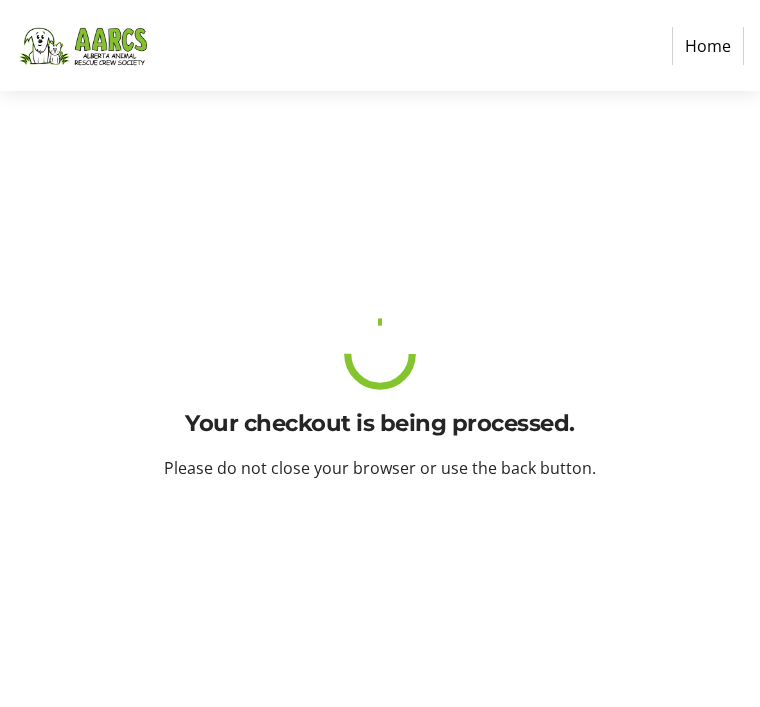 scroll, scrollTop: 0, scrollLeft: 0, axis: both 